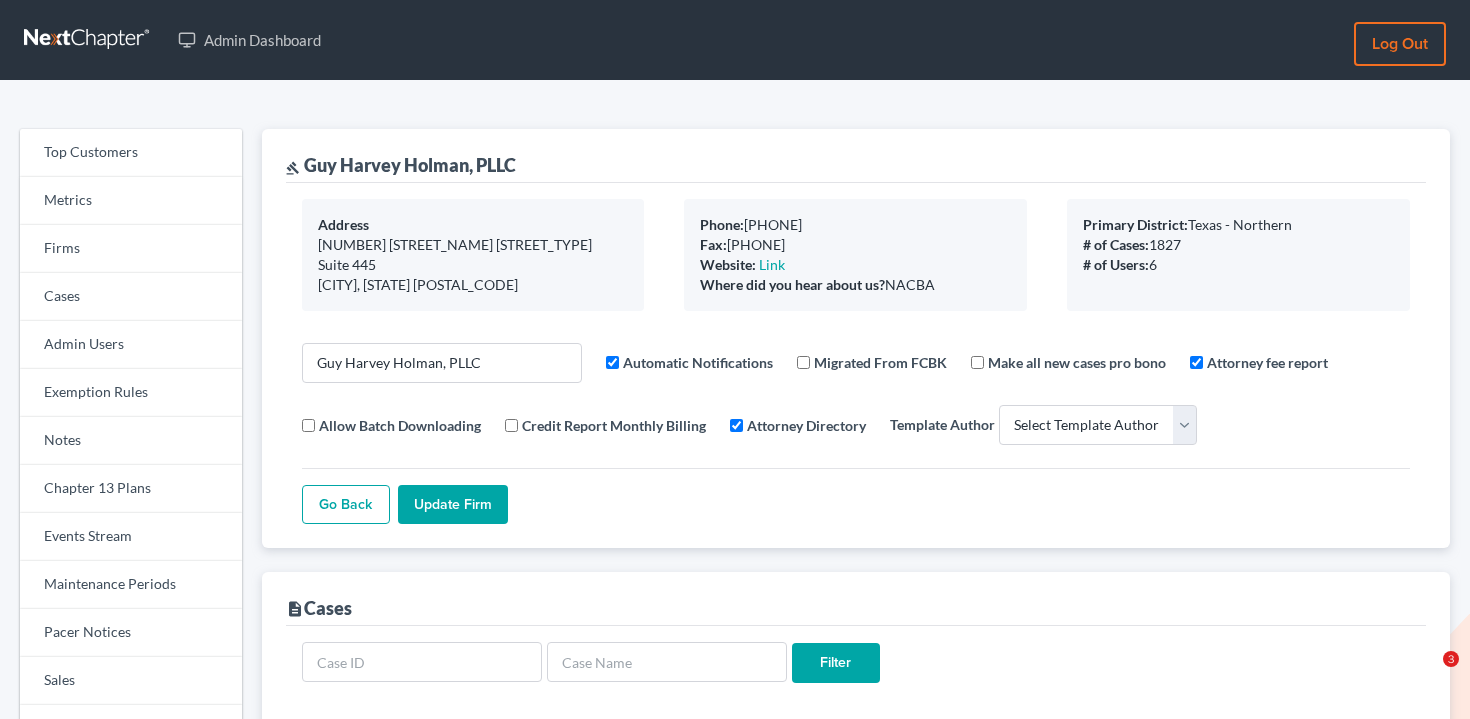 select 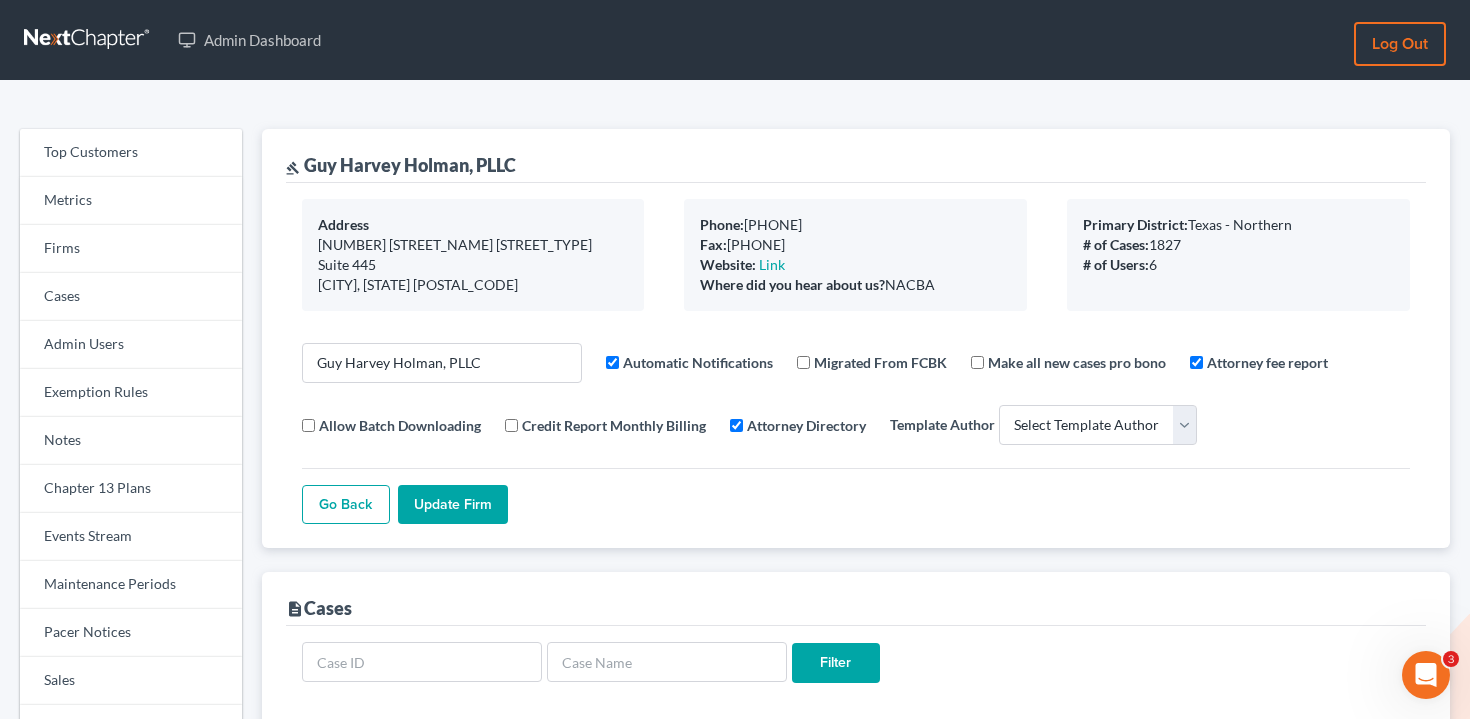 scroll, scrollTop: 0, scrollLeft: 0, axis: both 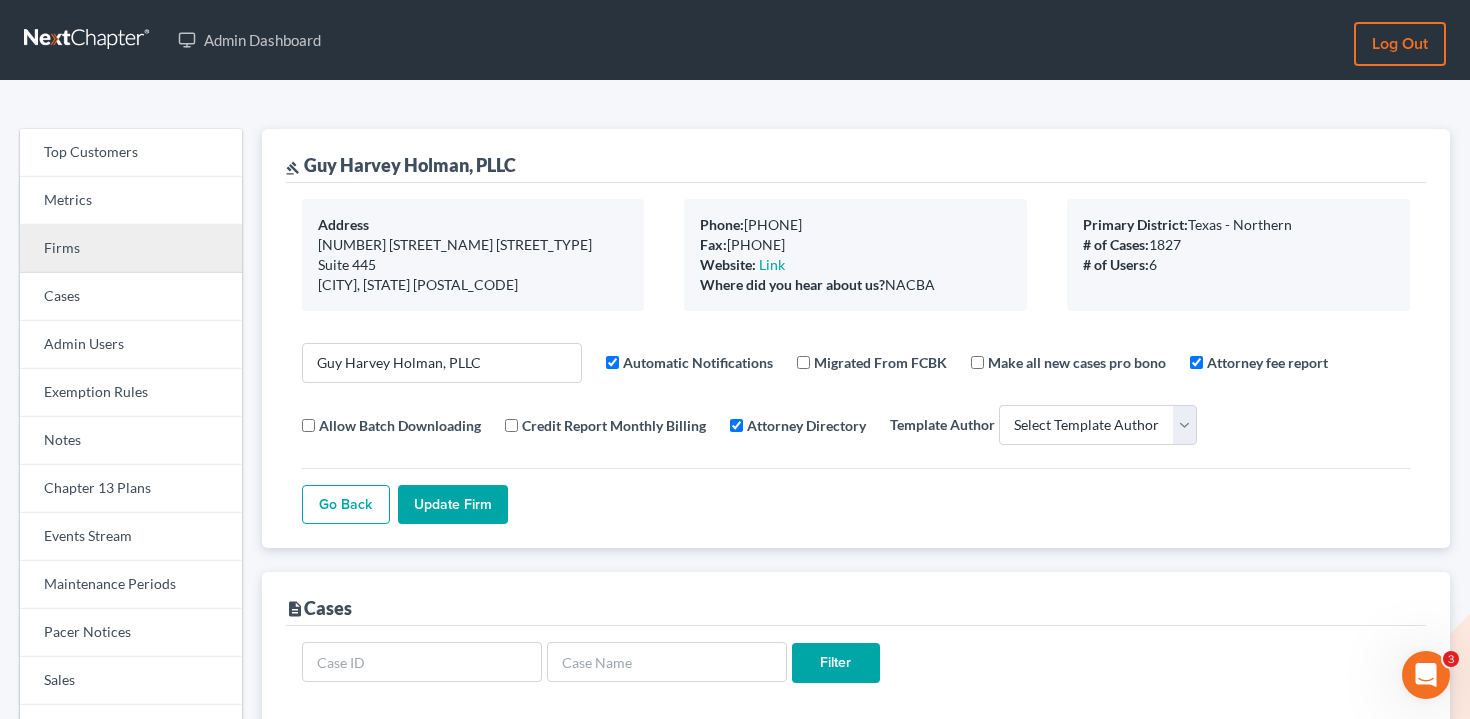 click on "Firms" at bounding box center (131, 249) 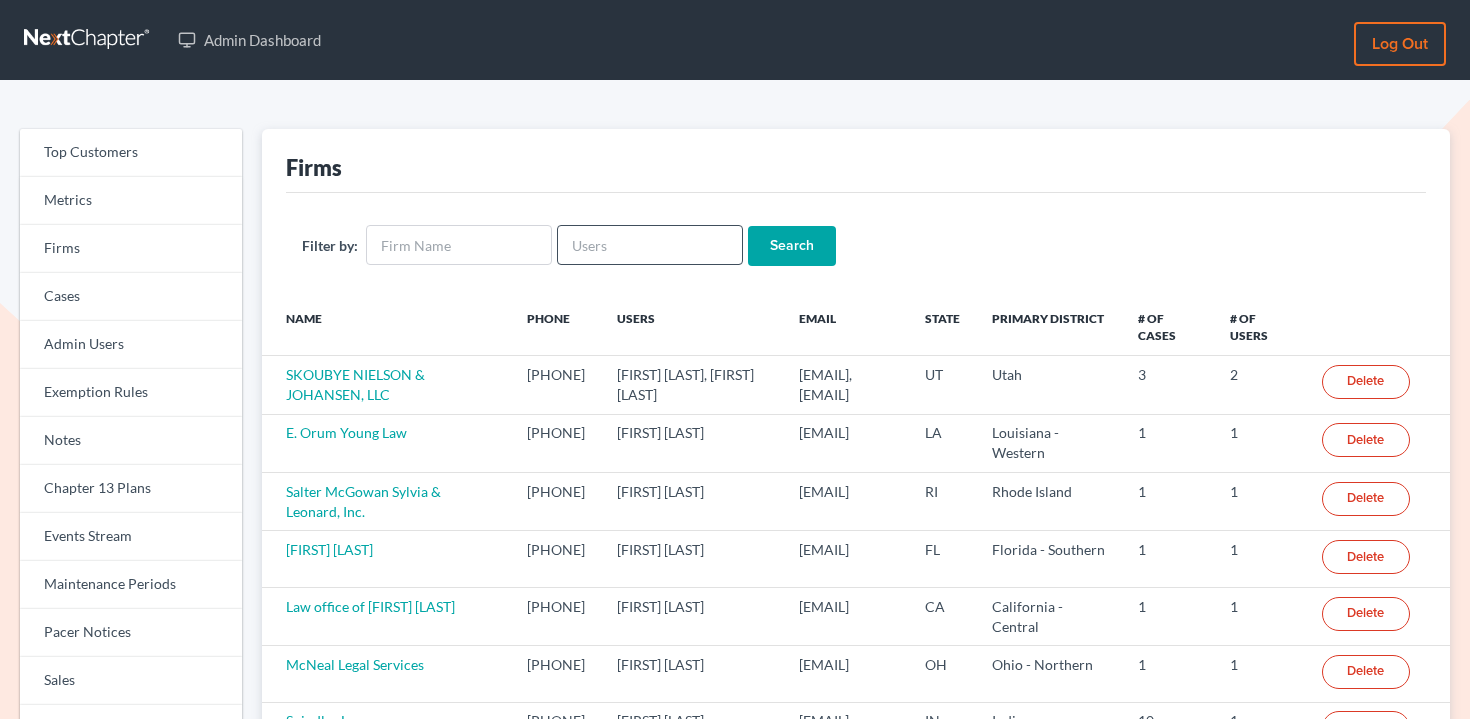 scroll, scrollTop: 0, scrollLeft: 0, axis: both 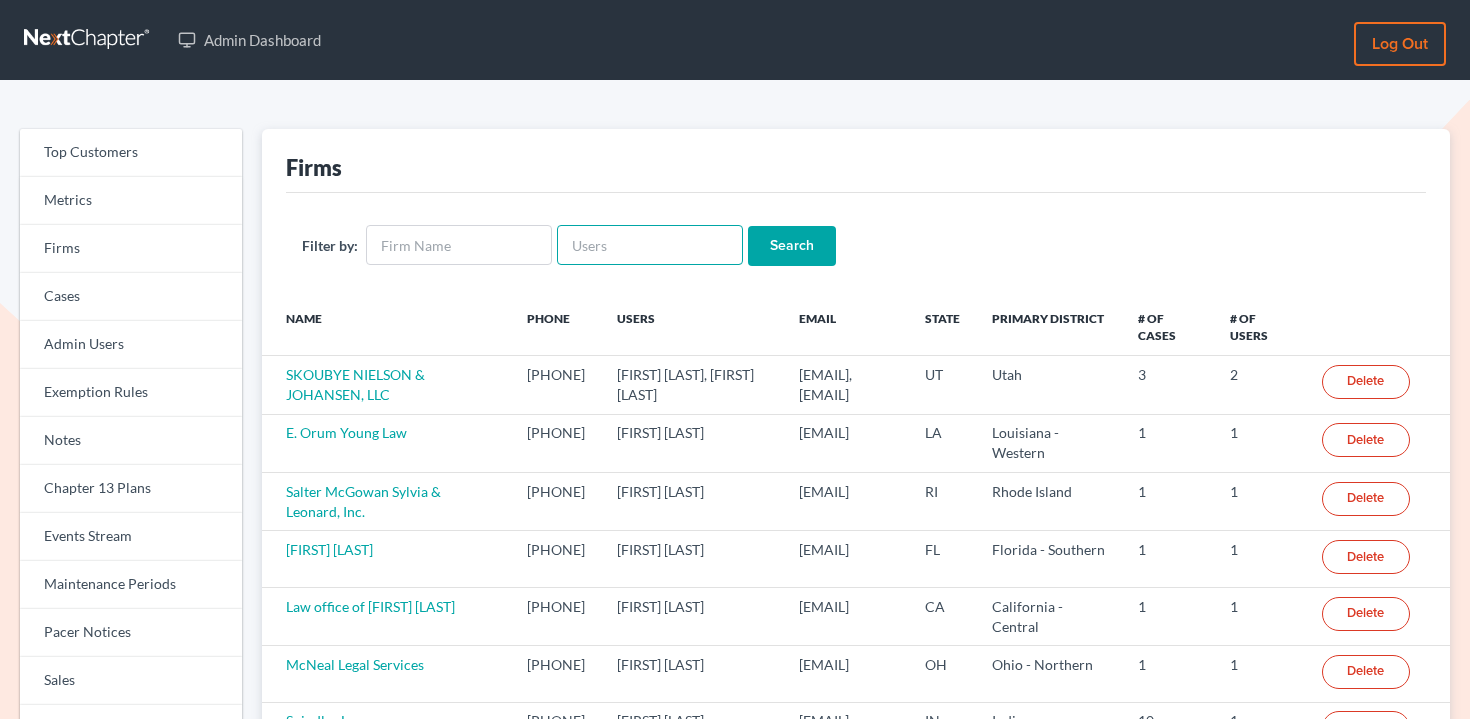 click at bounding box center [650, 245] 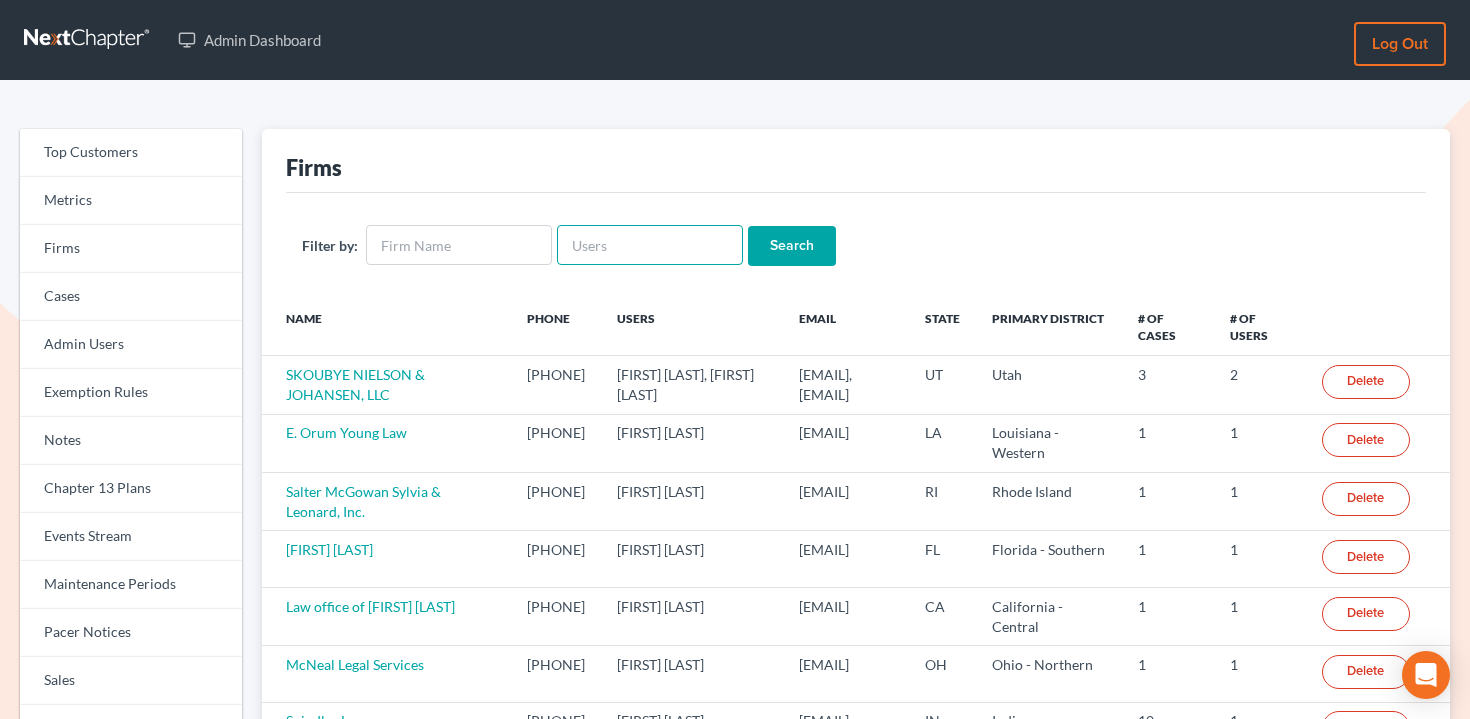 paste on "[FIRST] [LAST]" 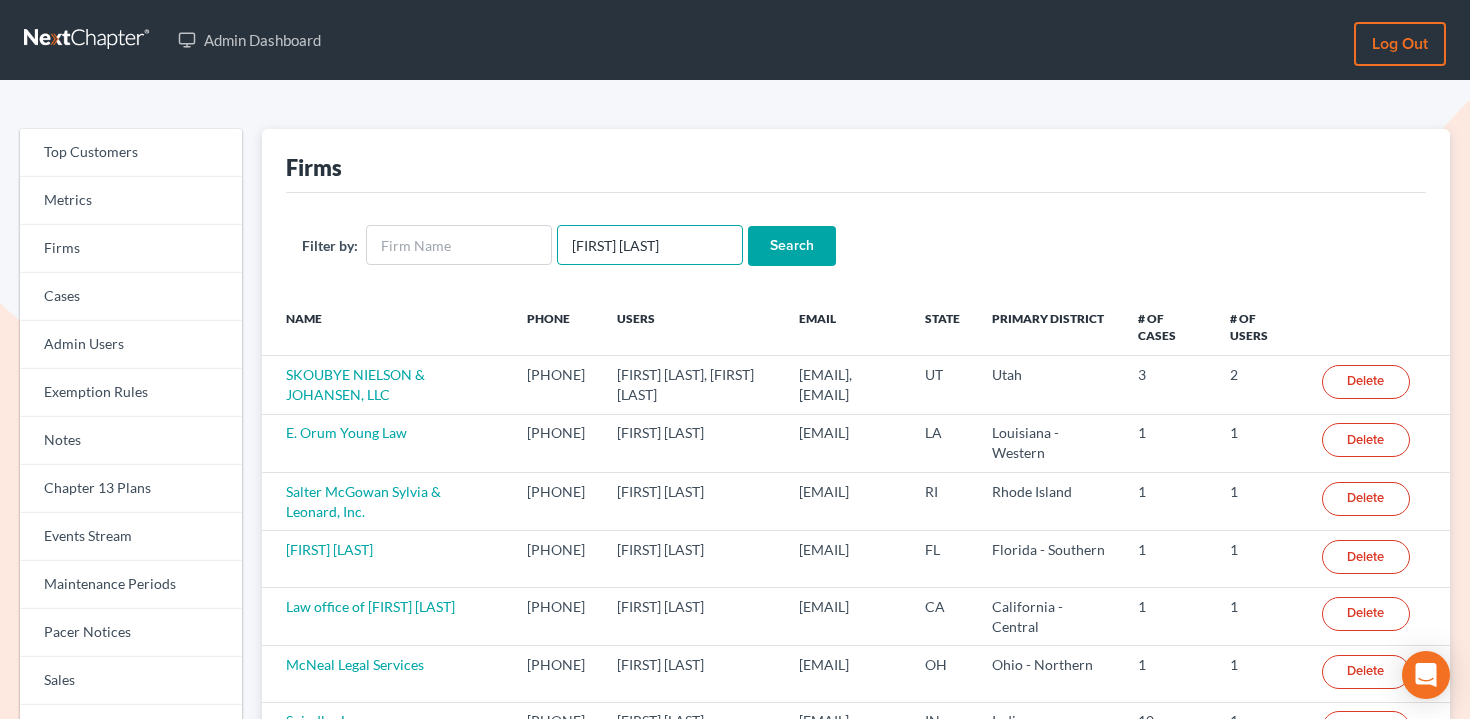 type on "[FIRST] [LAST]" 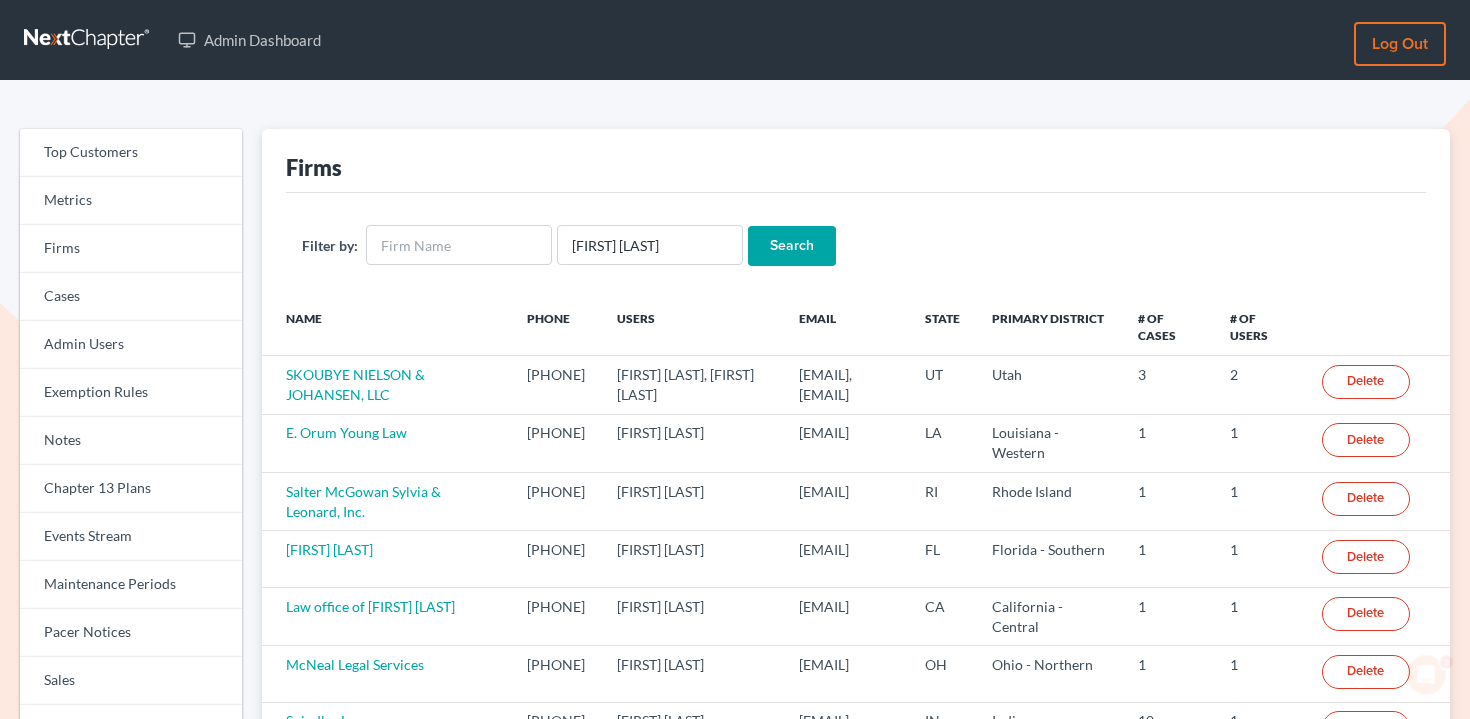 click on "Search" at bounding box center (792, 246) 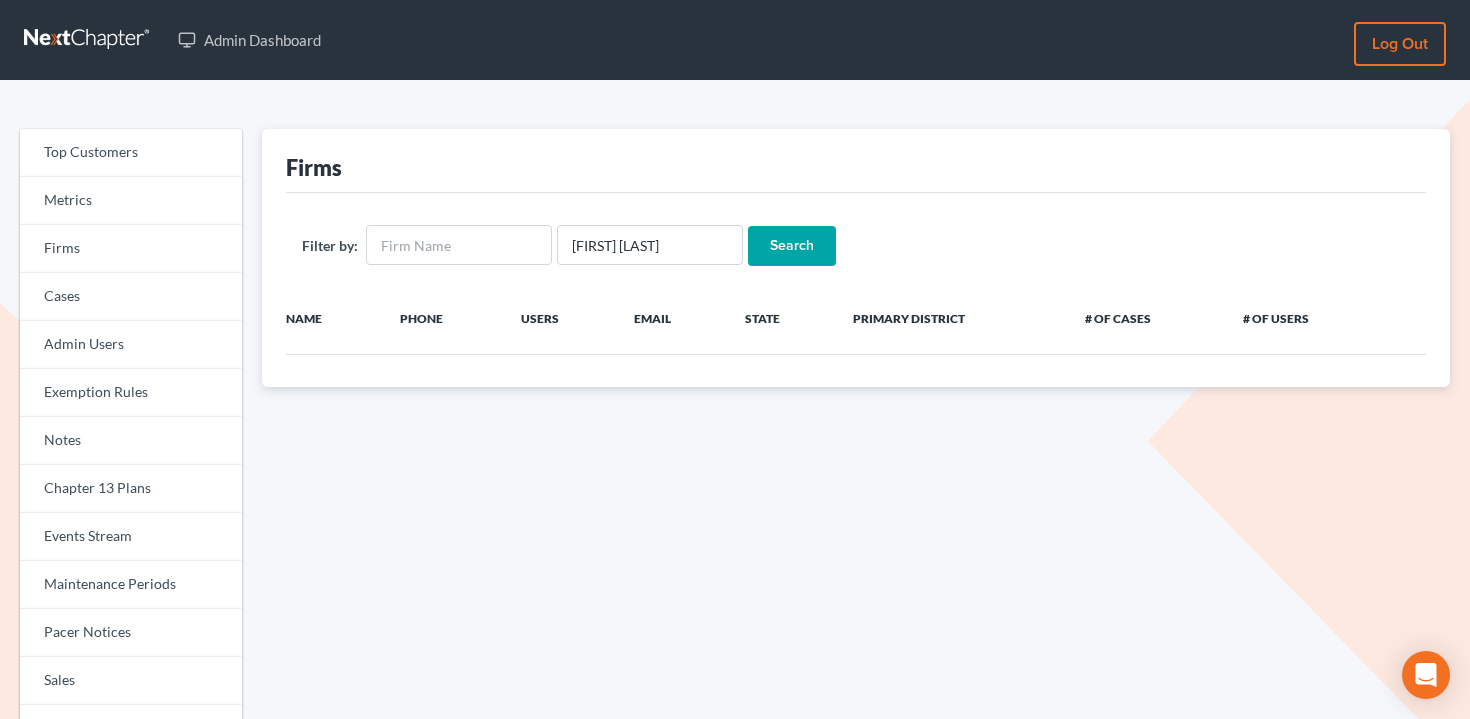 scroll, scrollTop: 0, scrollLeft: 0, axis: both 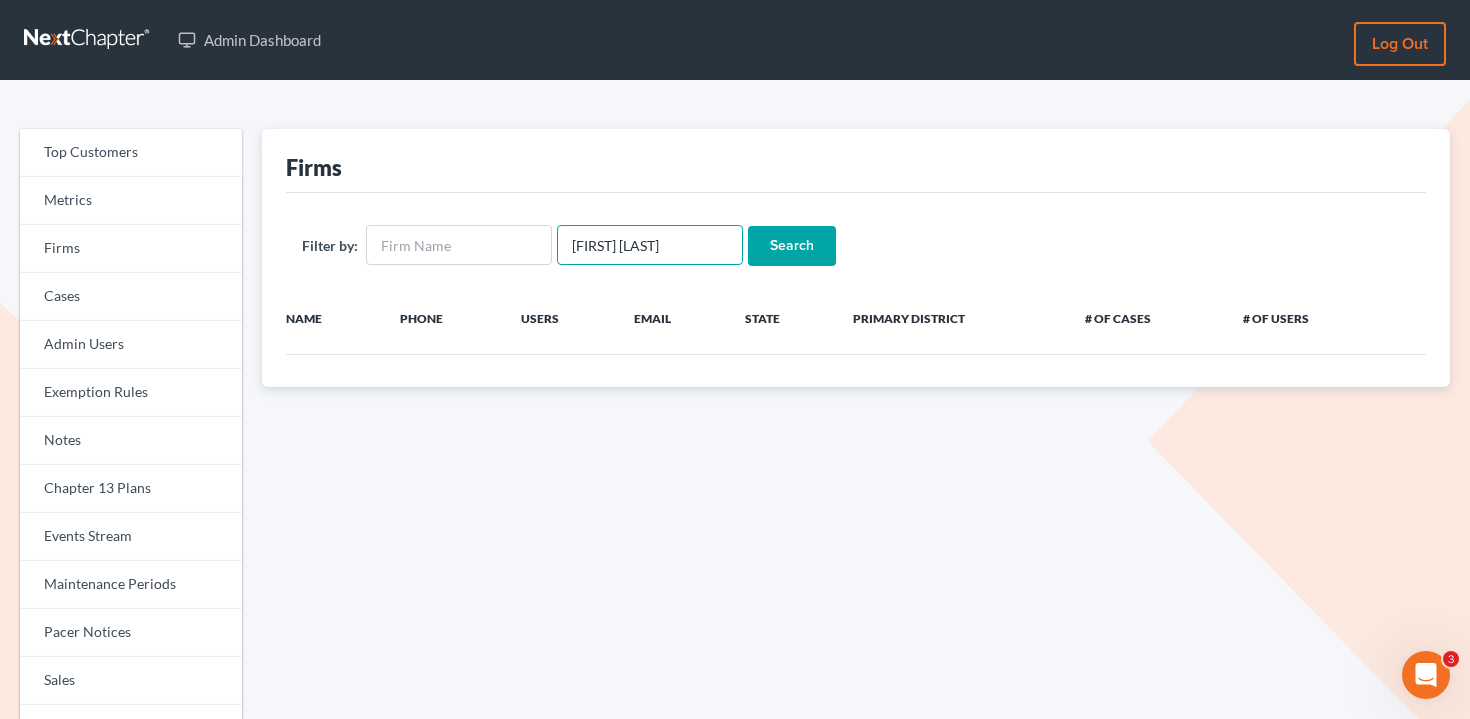 click on "[FIRST] [LAST]" at bounding box center (650, 245) 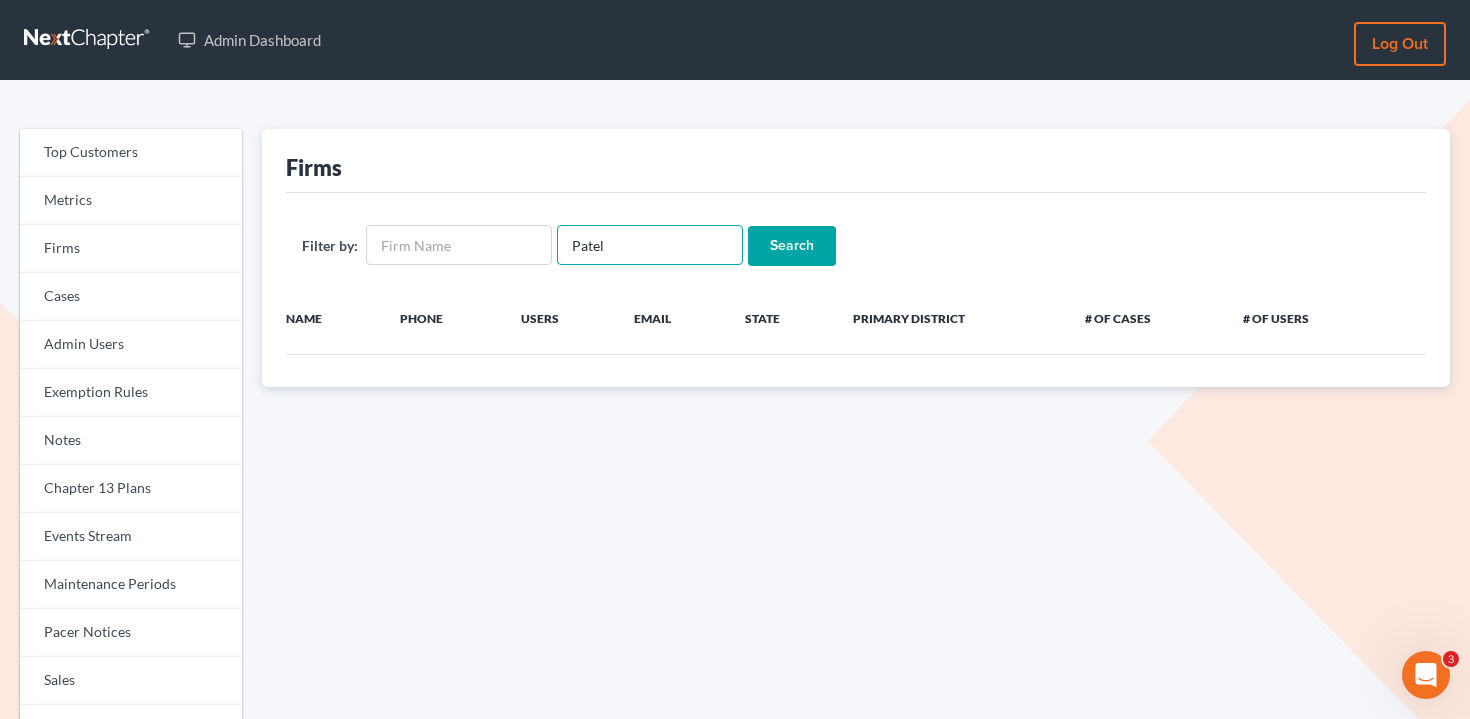 type on "Patel" 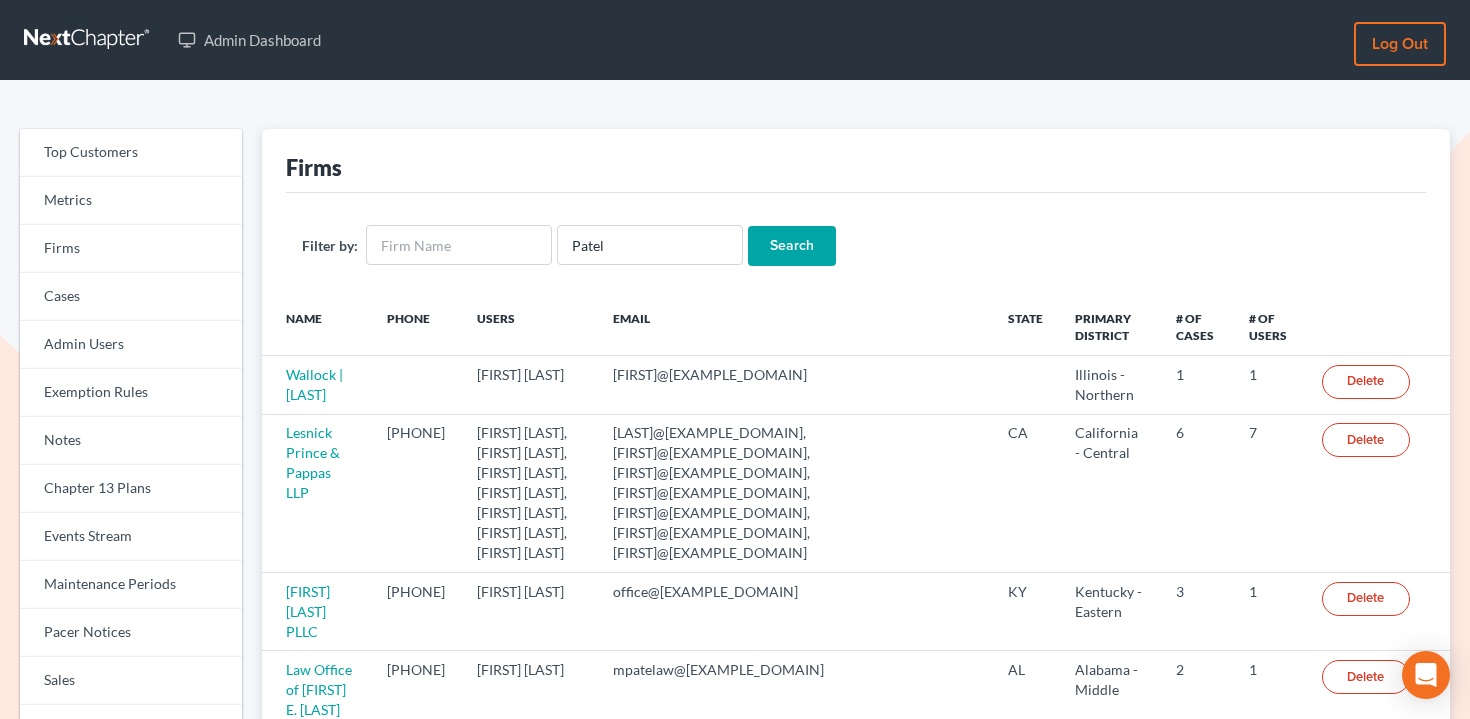 scroll, scrollTop: 0, scrollLeft: 0, axis: both 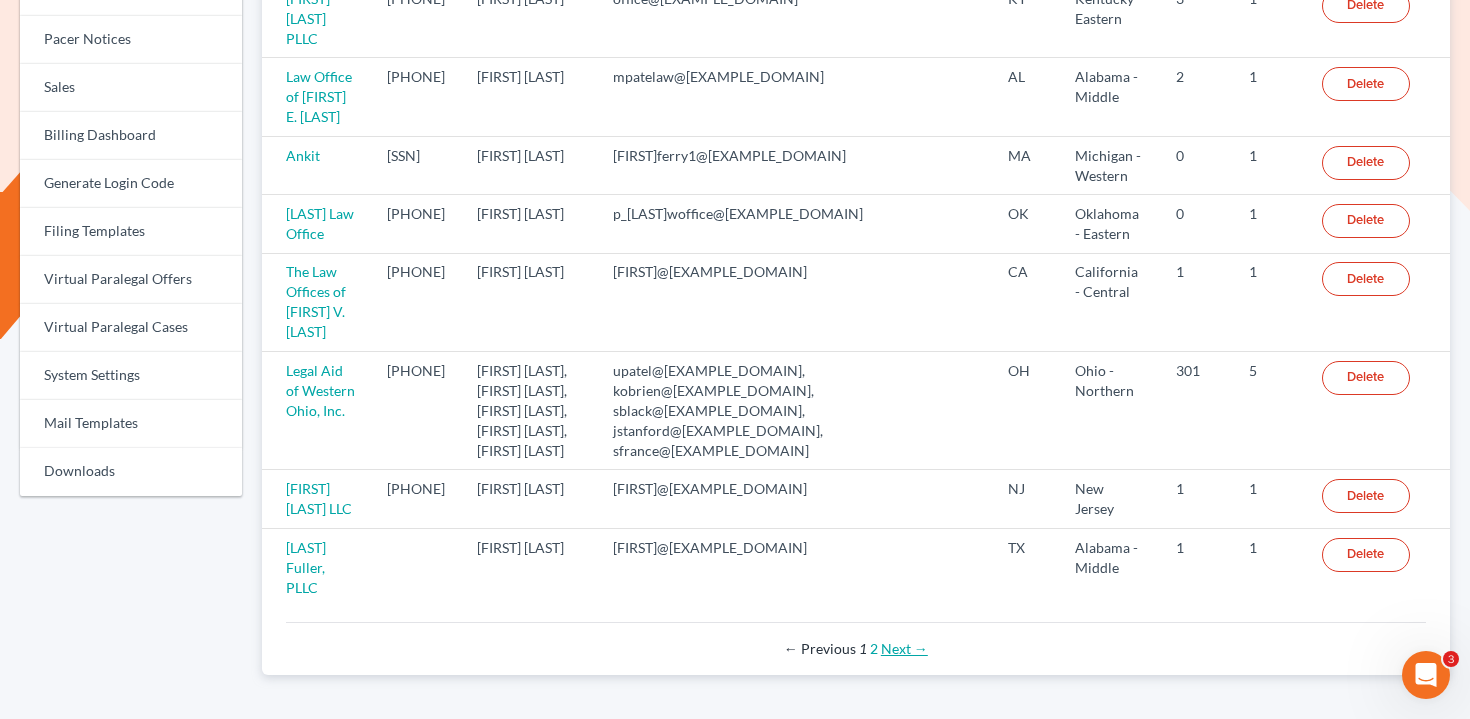 click on "Next →" at bounding box center (904, 648) 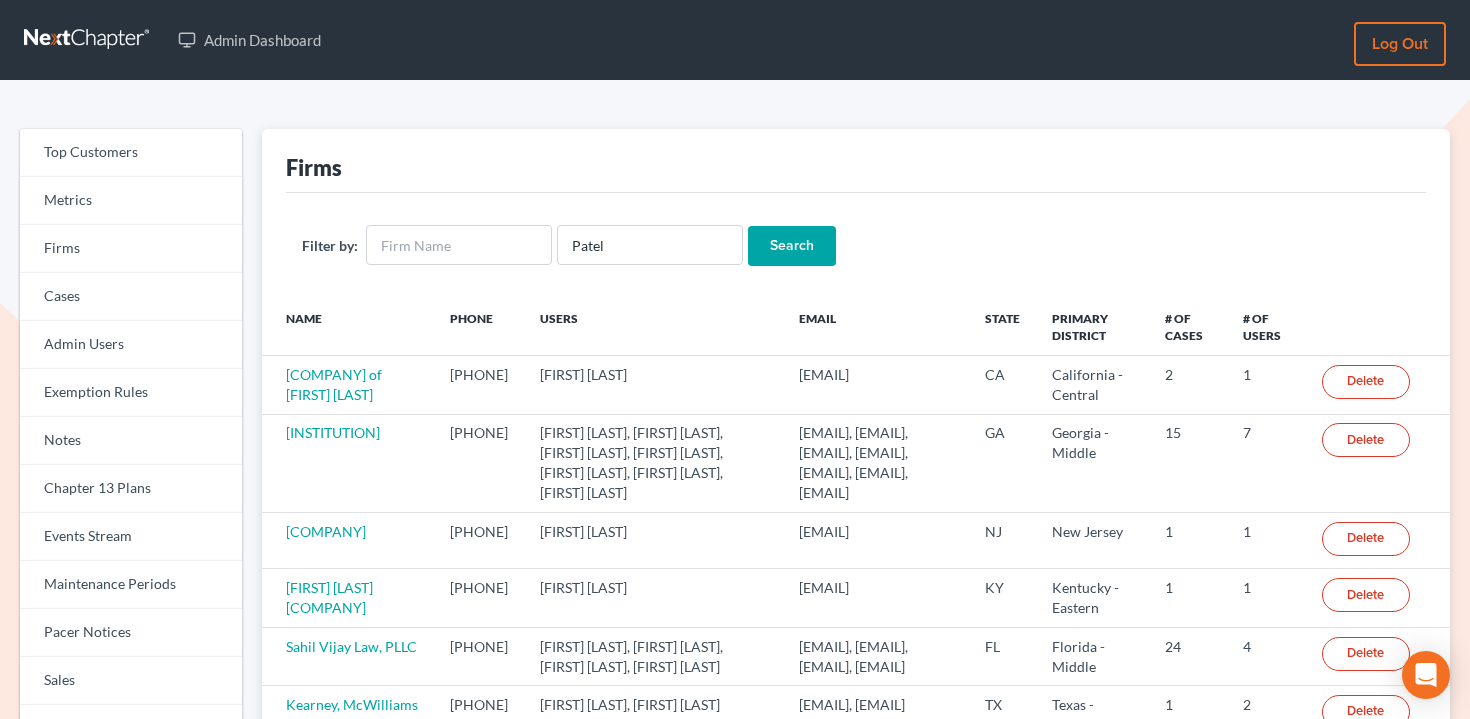 scroll, scrollTop: 0, scrollLeft: 0, axis: both 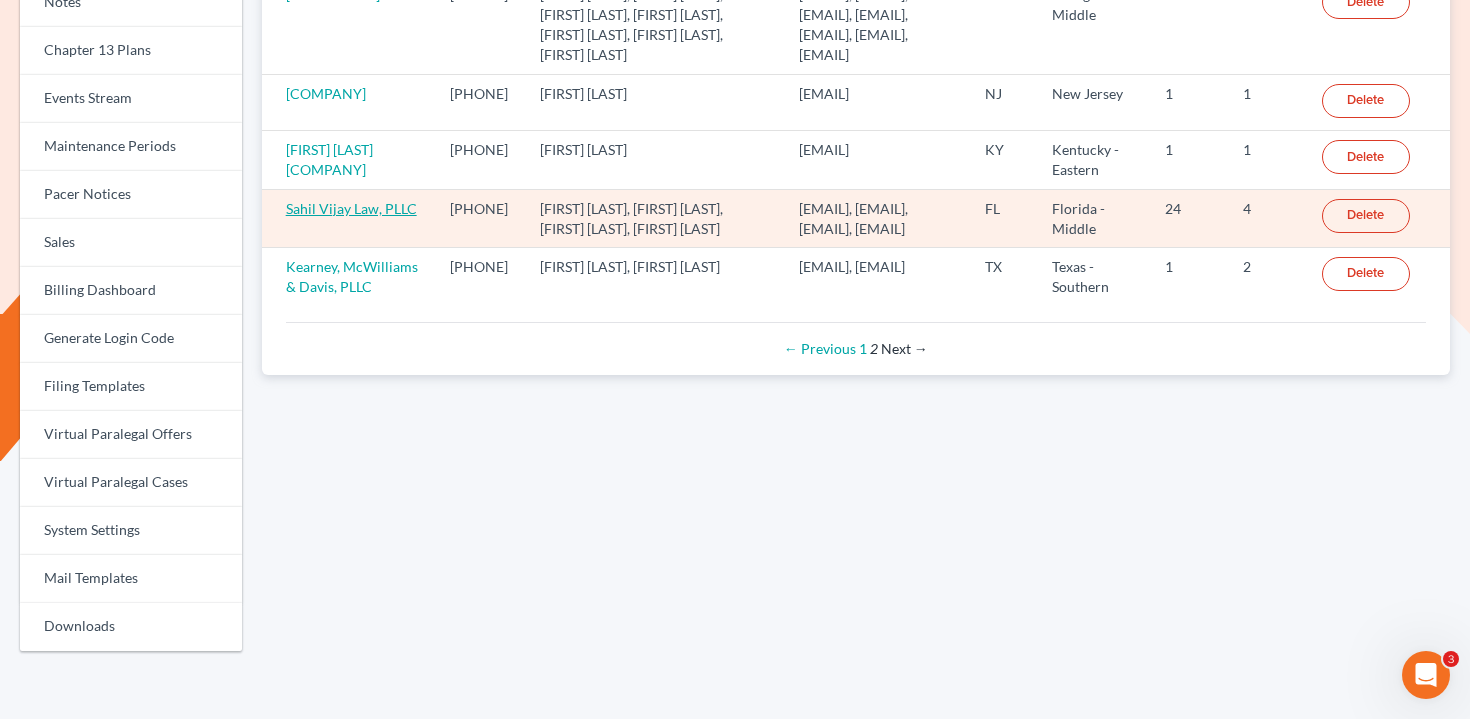 click on "Sahil Vijay Law, PLLC" at bounding box center [351, 208] 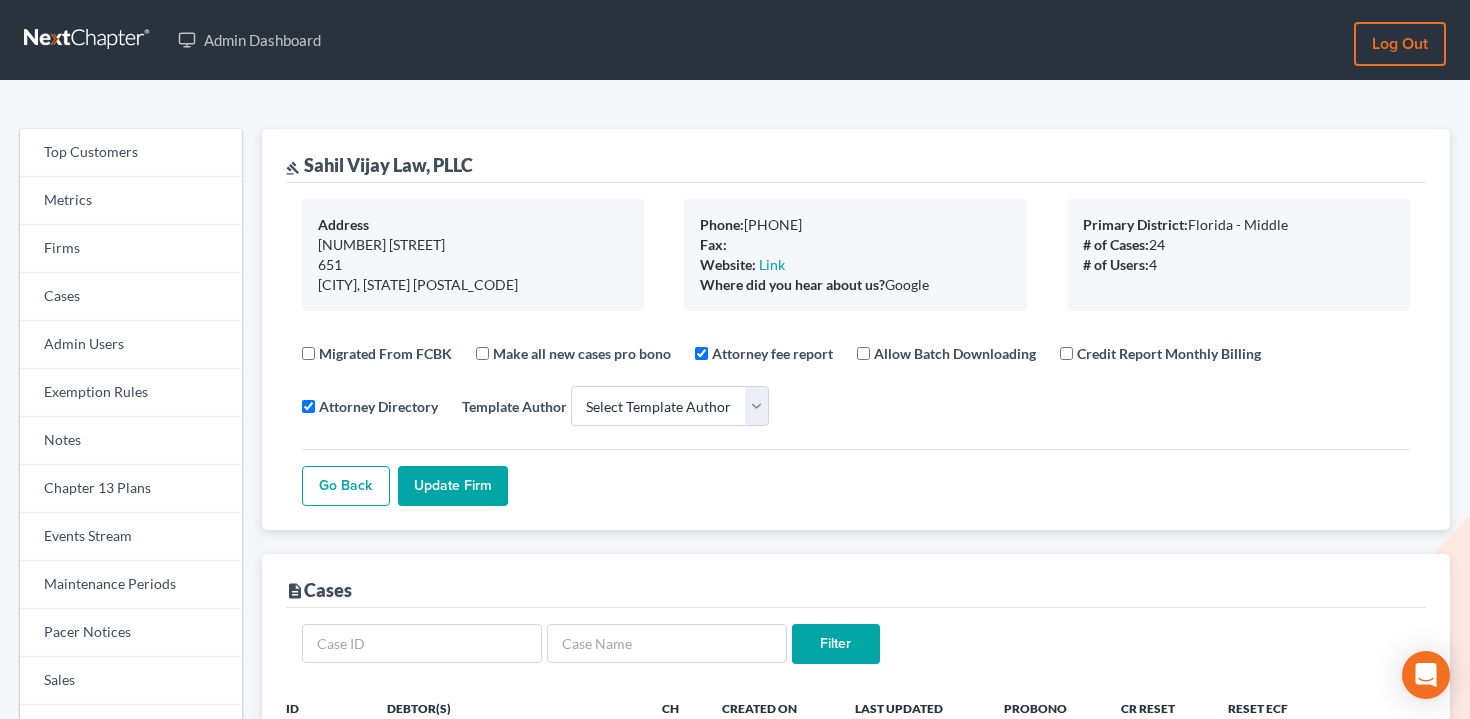 select 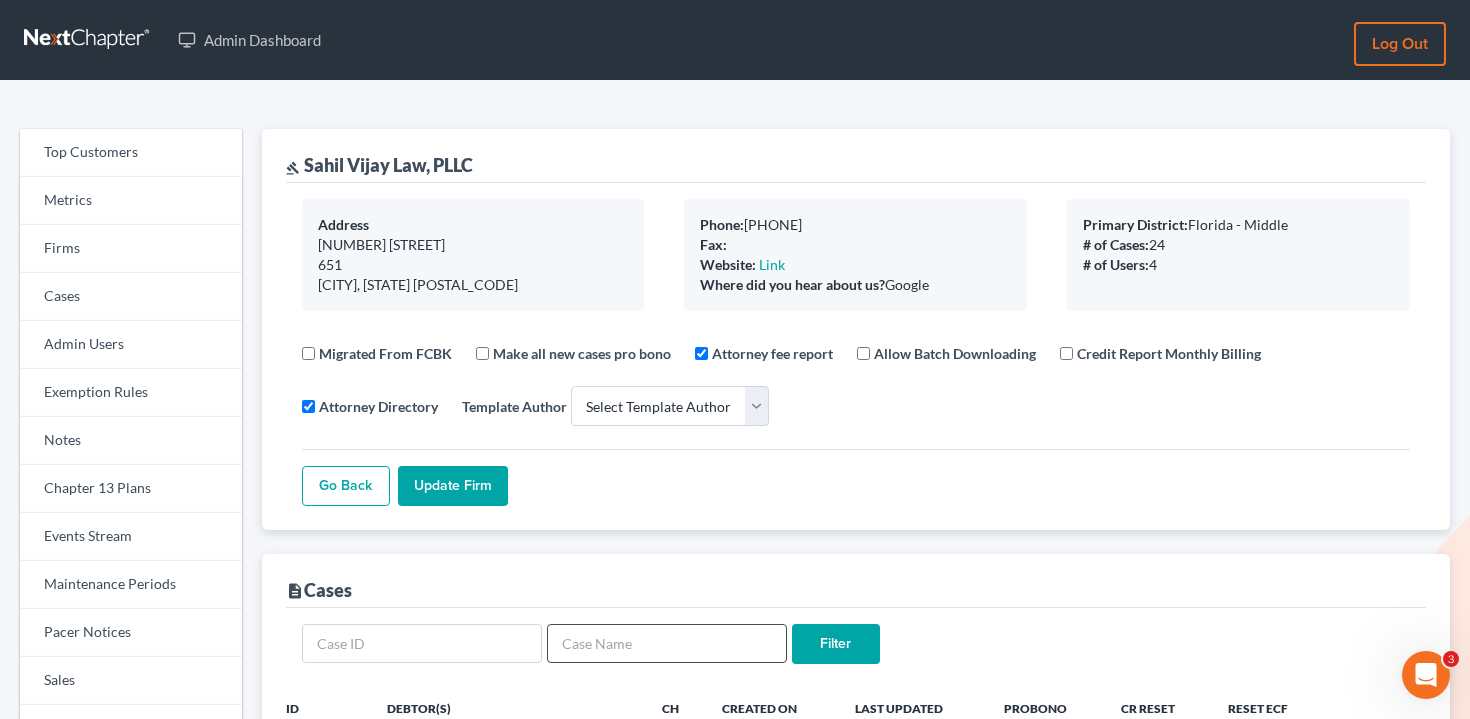 scroll, scrollTop: 0, scrollLeft: 0, axis: both 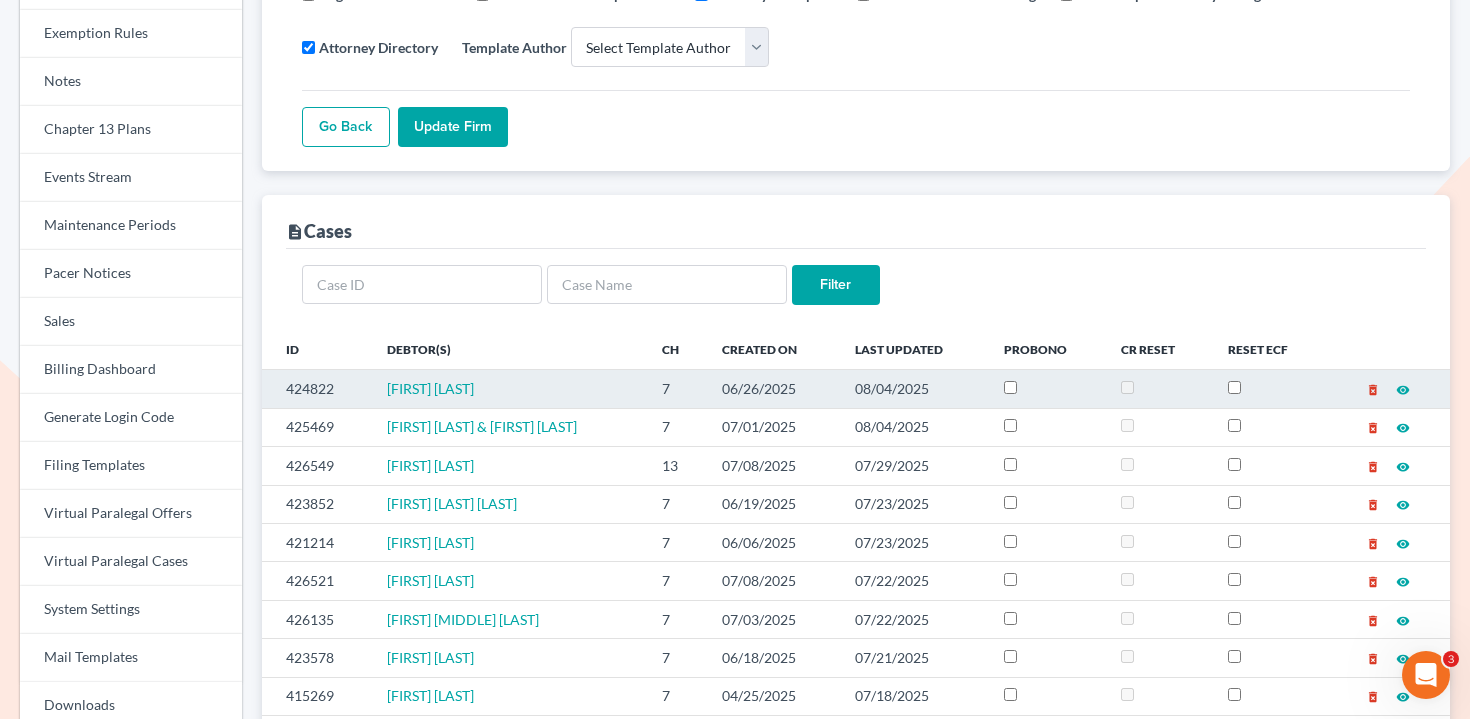 click on "424822" at bounding box center (316, 389) 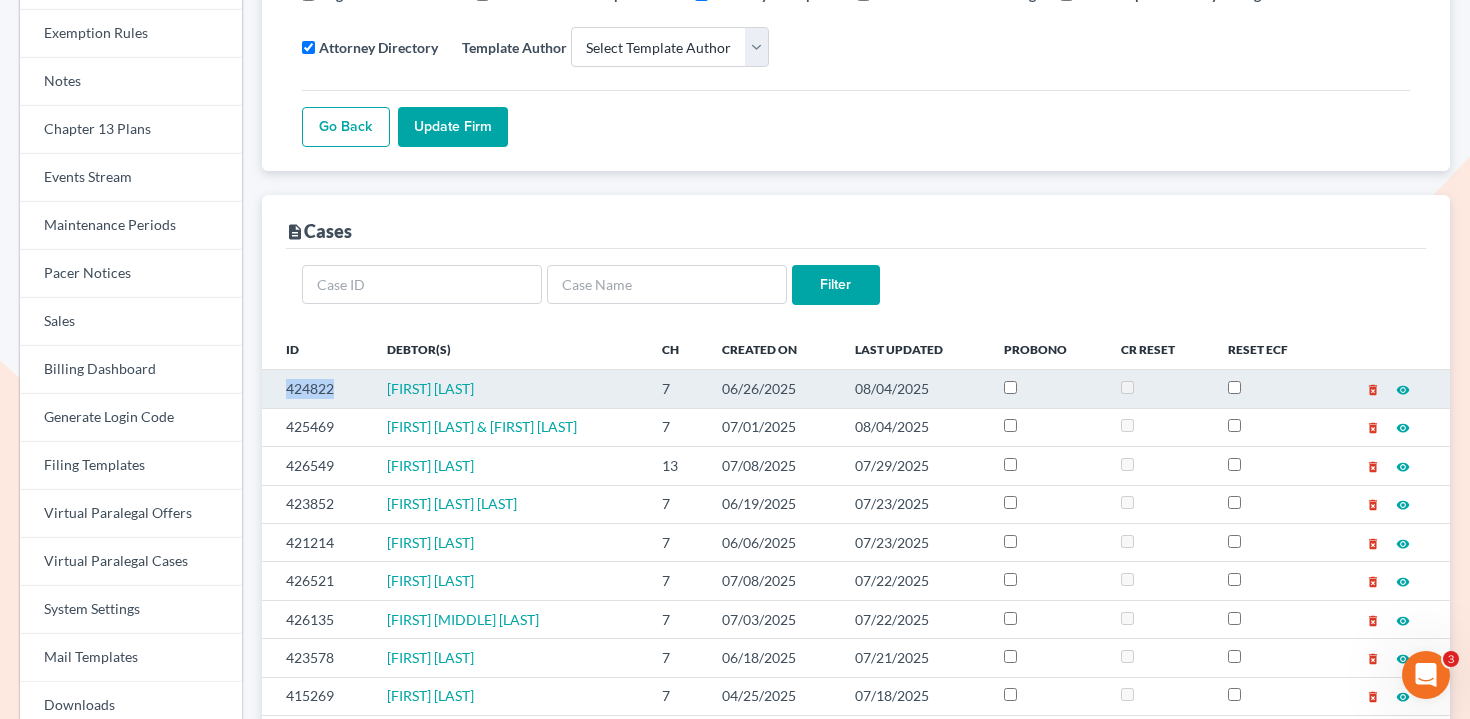 click on "424822" at bounding box center [316, 389] 